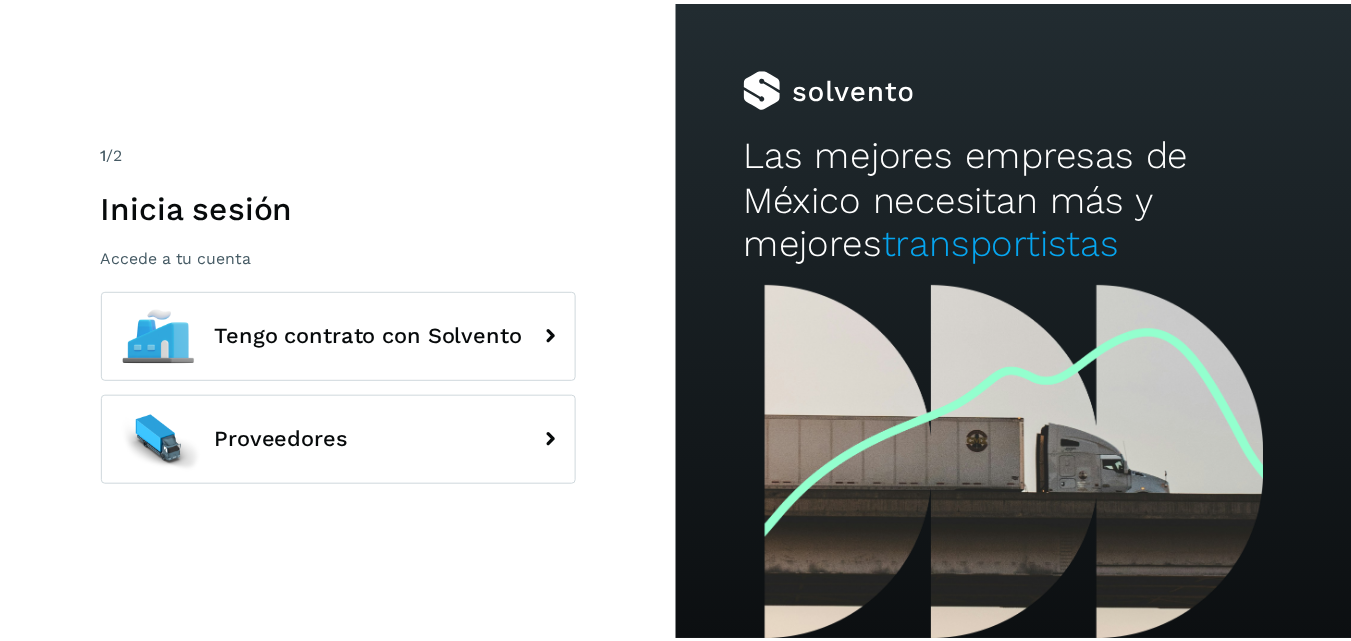scroll, scrollTop: 0, scrollLeft: 0, axis: both 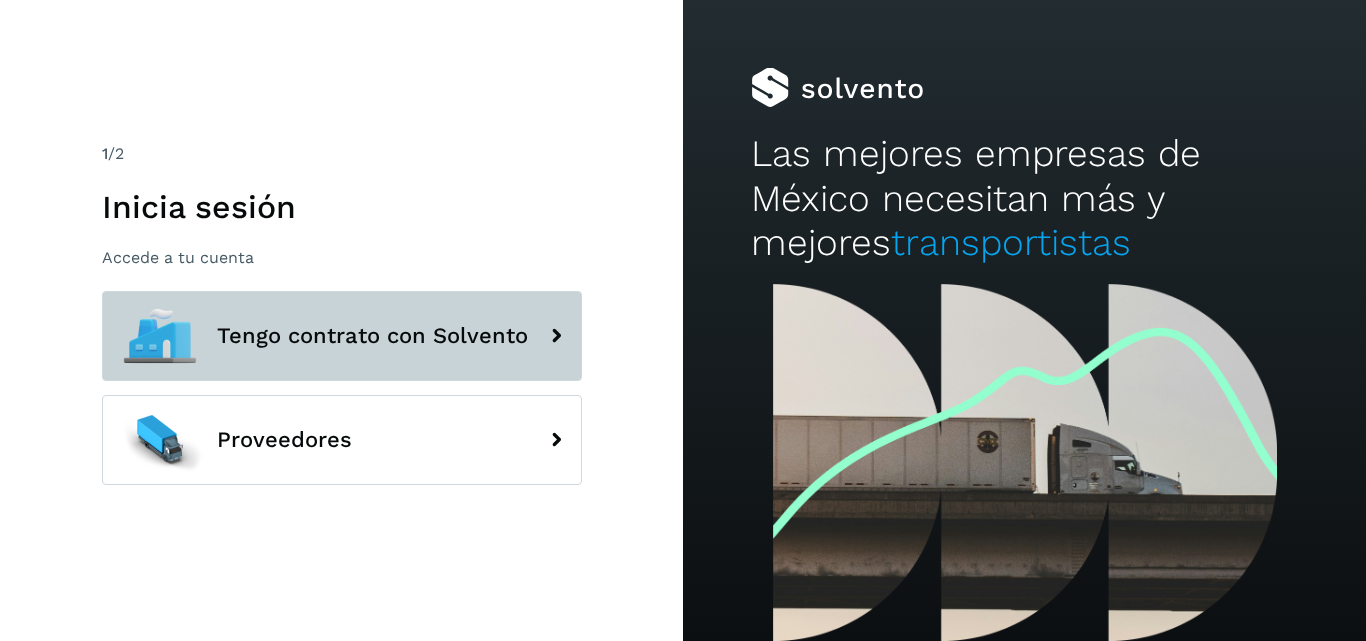 click on "Tengo contrato con Solvento" 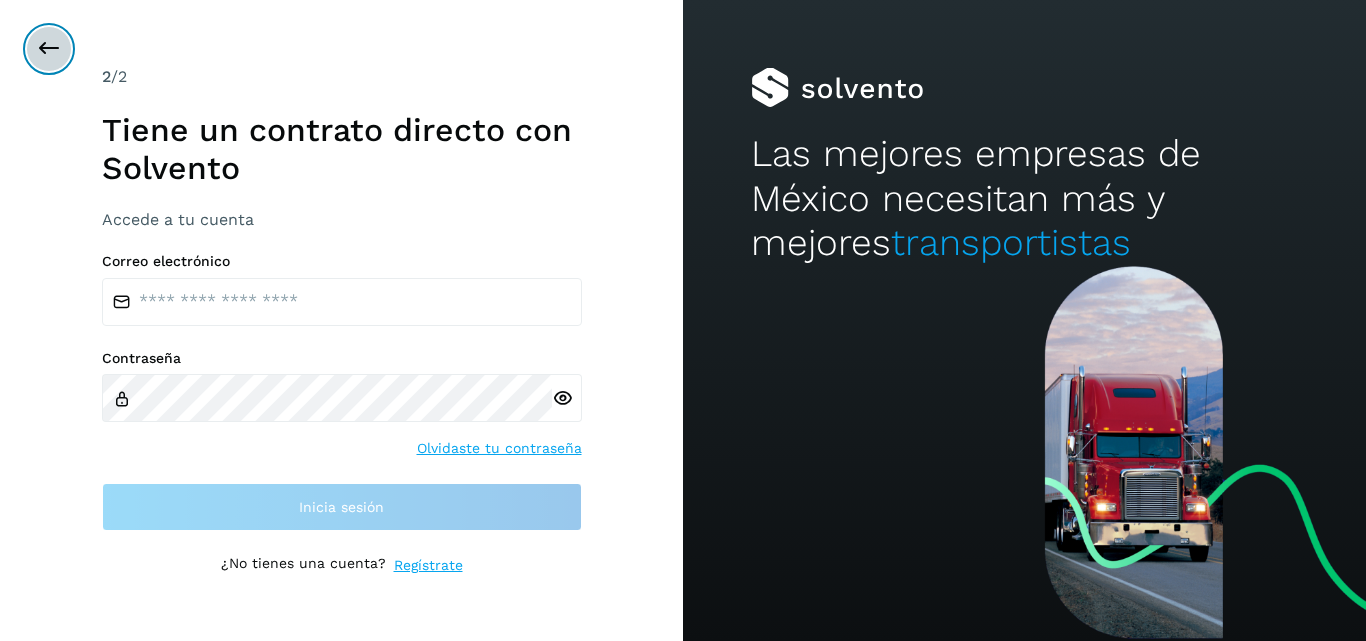 click at bounding box center [49, 49] 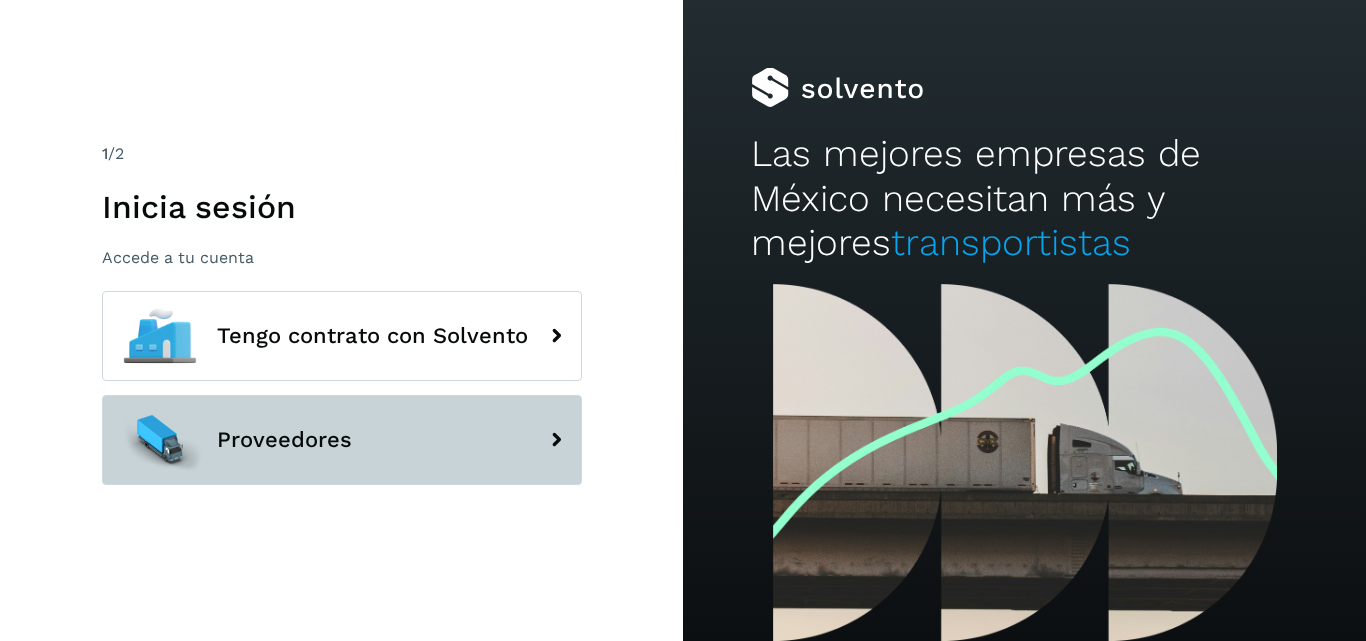 click 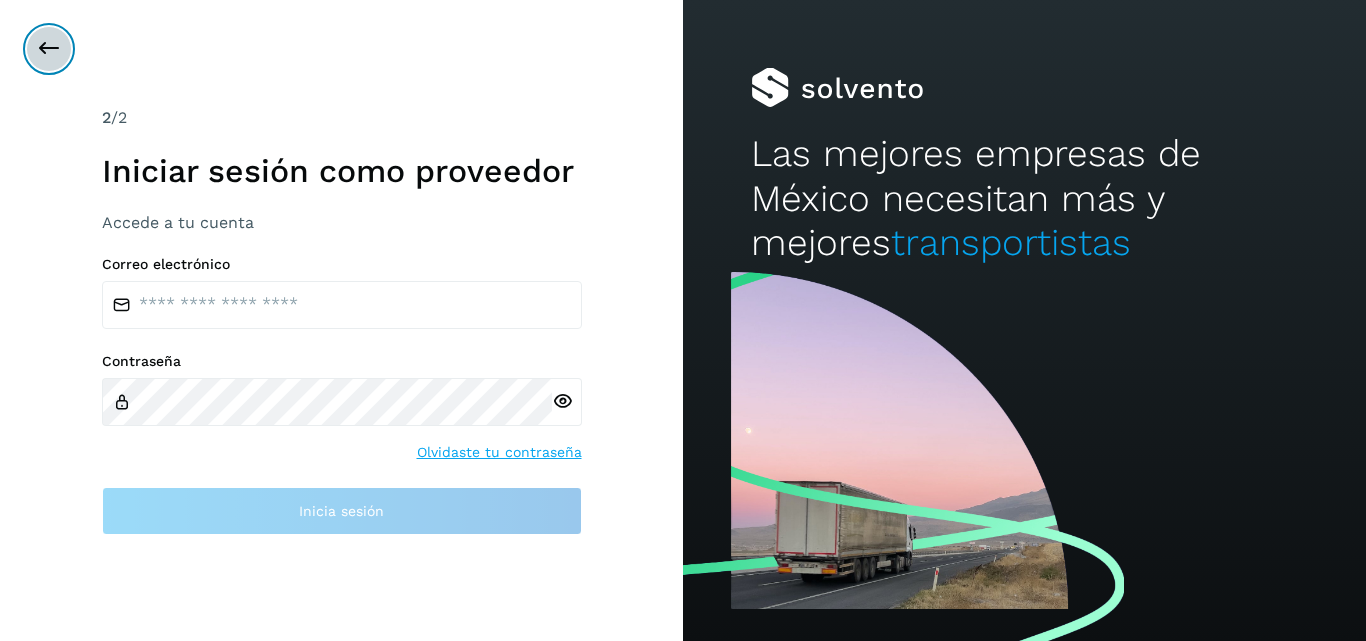 click at bounding box center (49, 49) 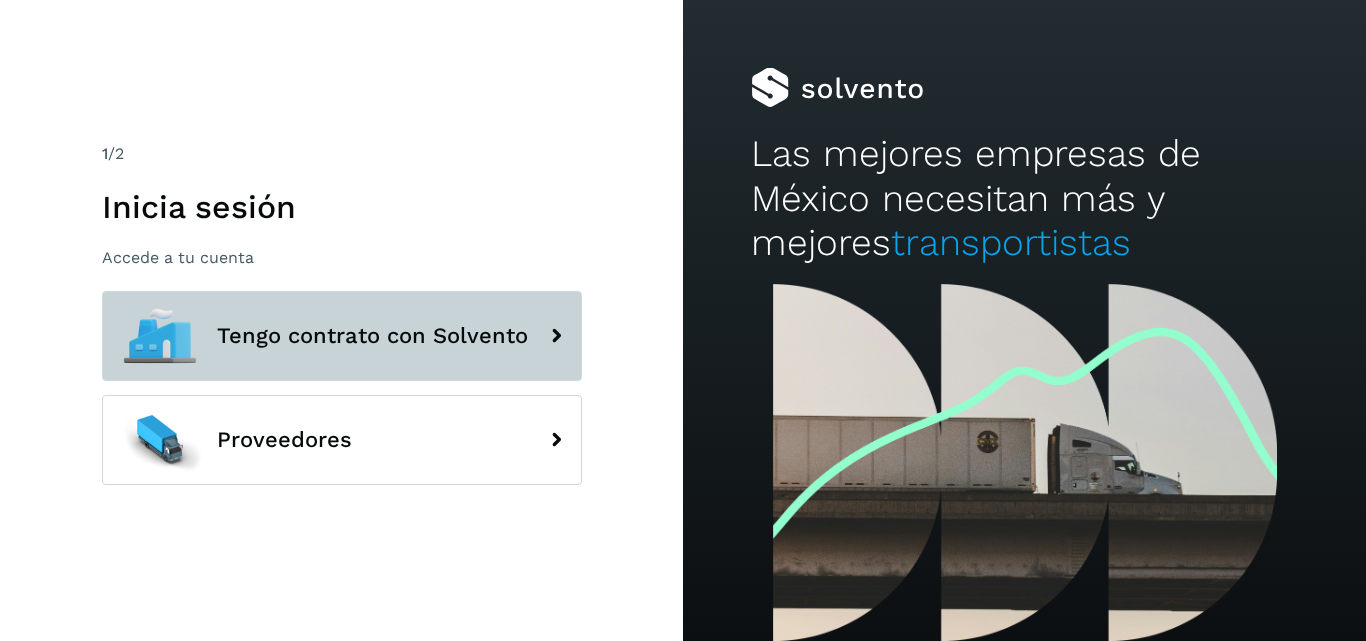 click on "Tengo contrato con Solvento" 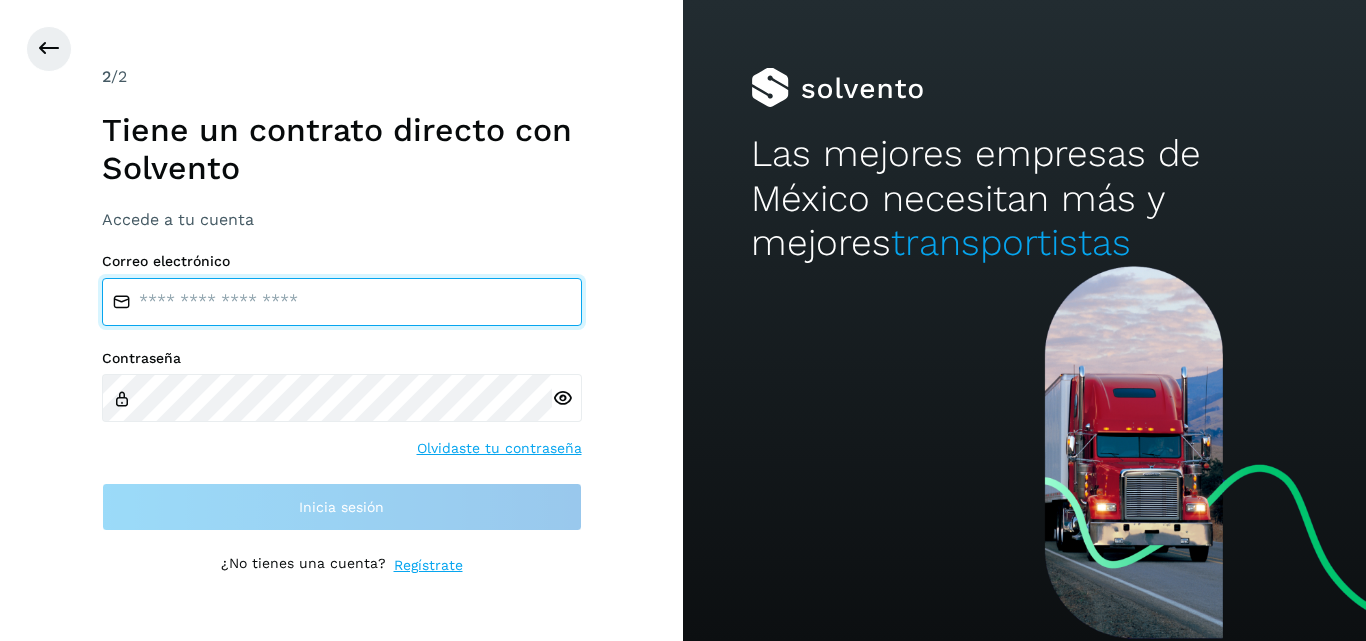 click at bounding box center [342, 302] 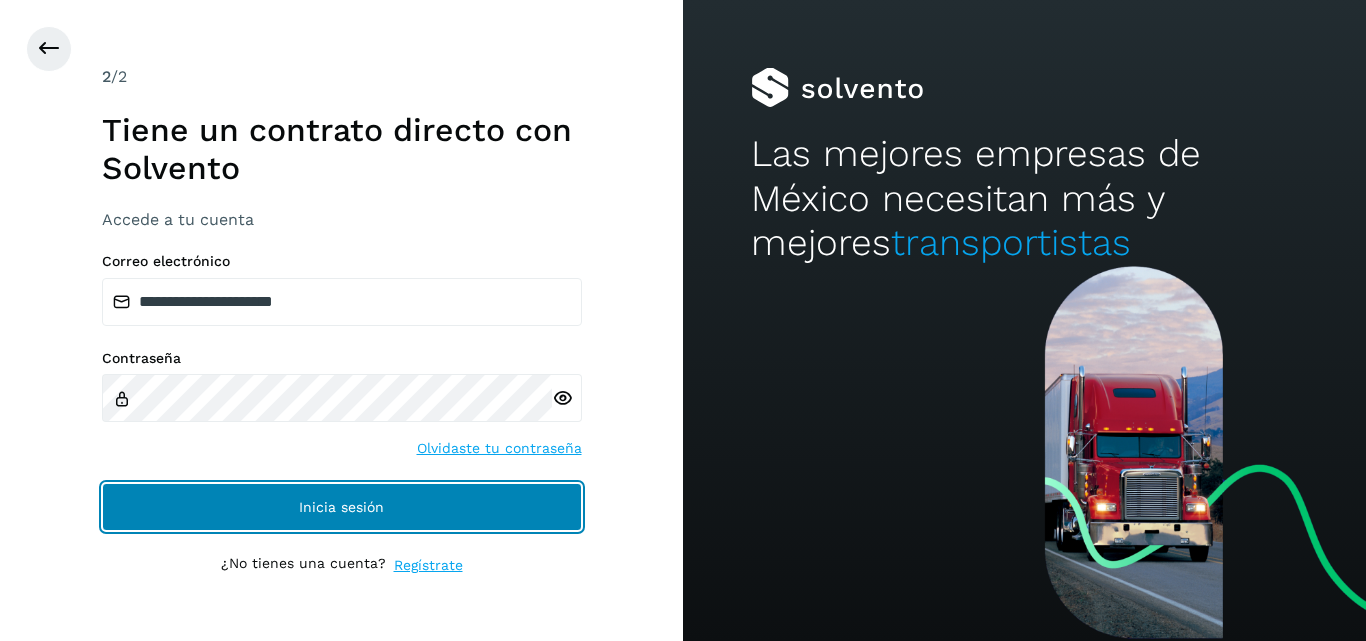 click on "Inicia sesión" at bounding box center (342, 507) 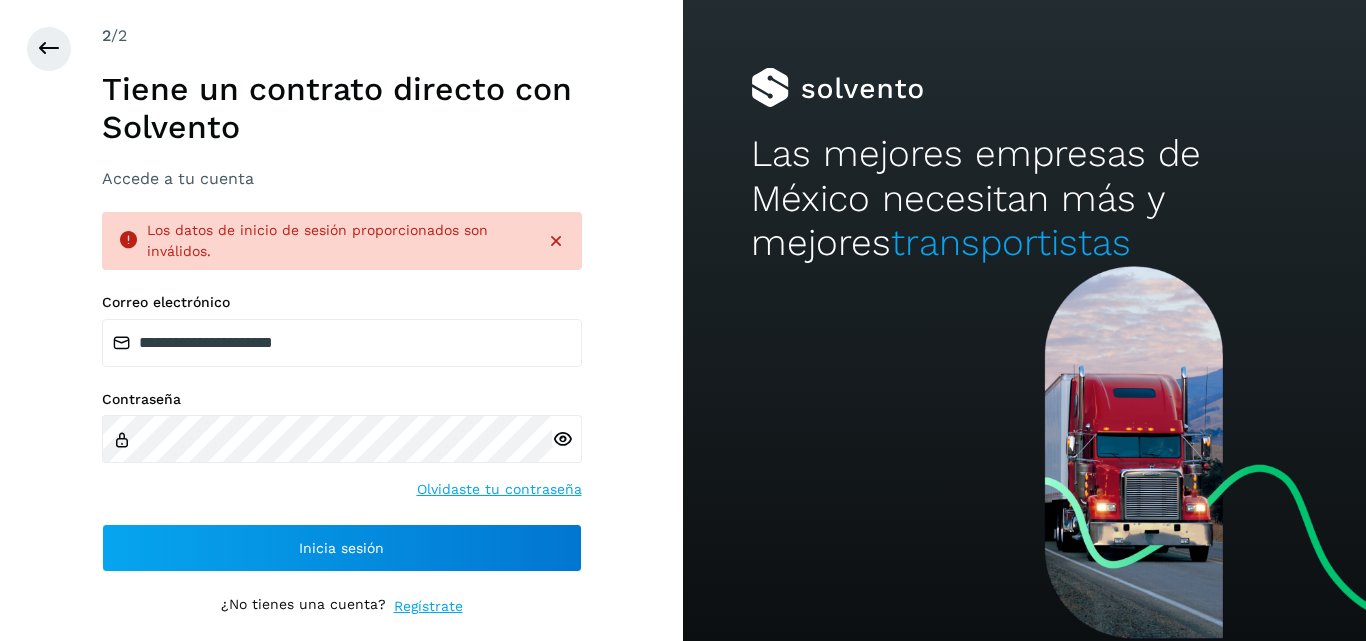 click at bounding box center (562, 439) 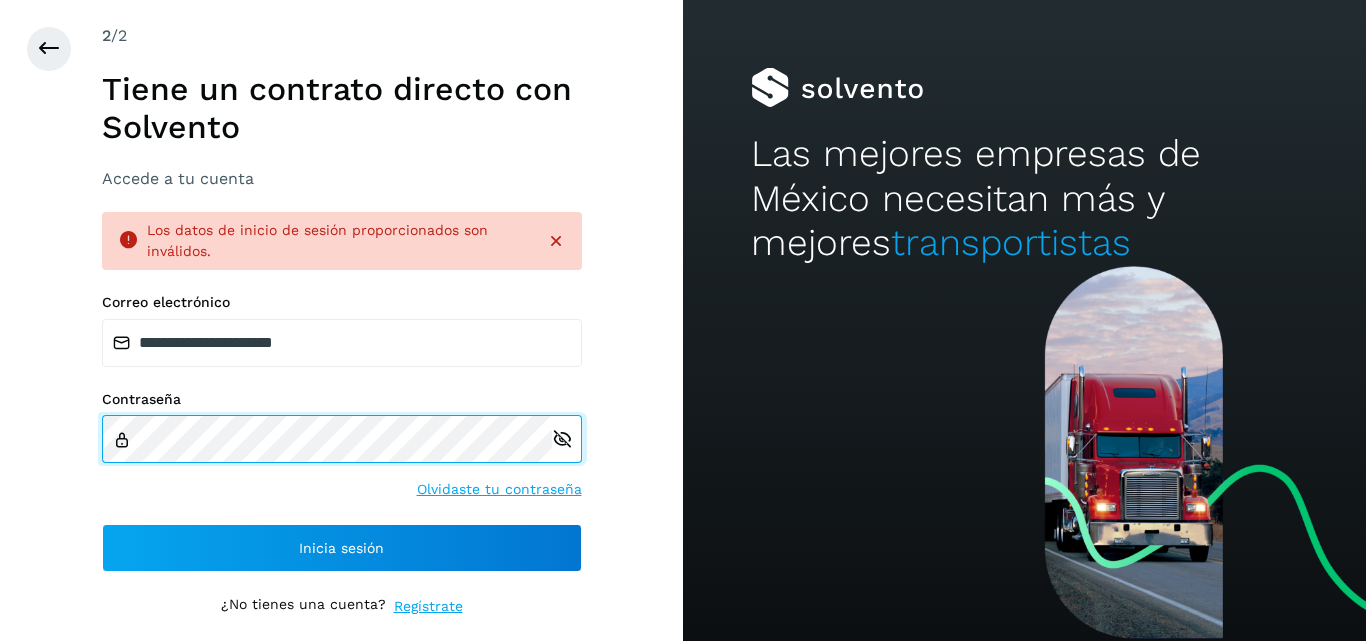 click on "**********" at bounding box center (341, 320) 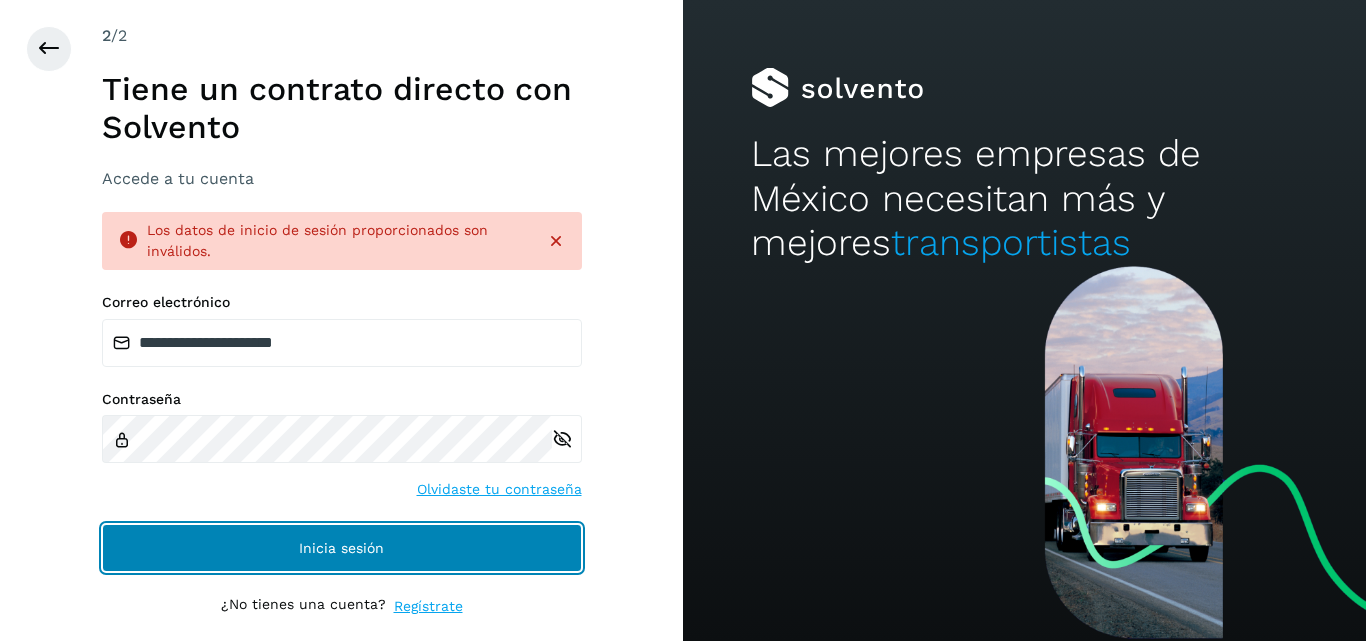click on "Inicia sesión" at bounding box center [342, 548] 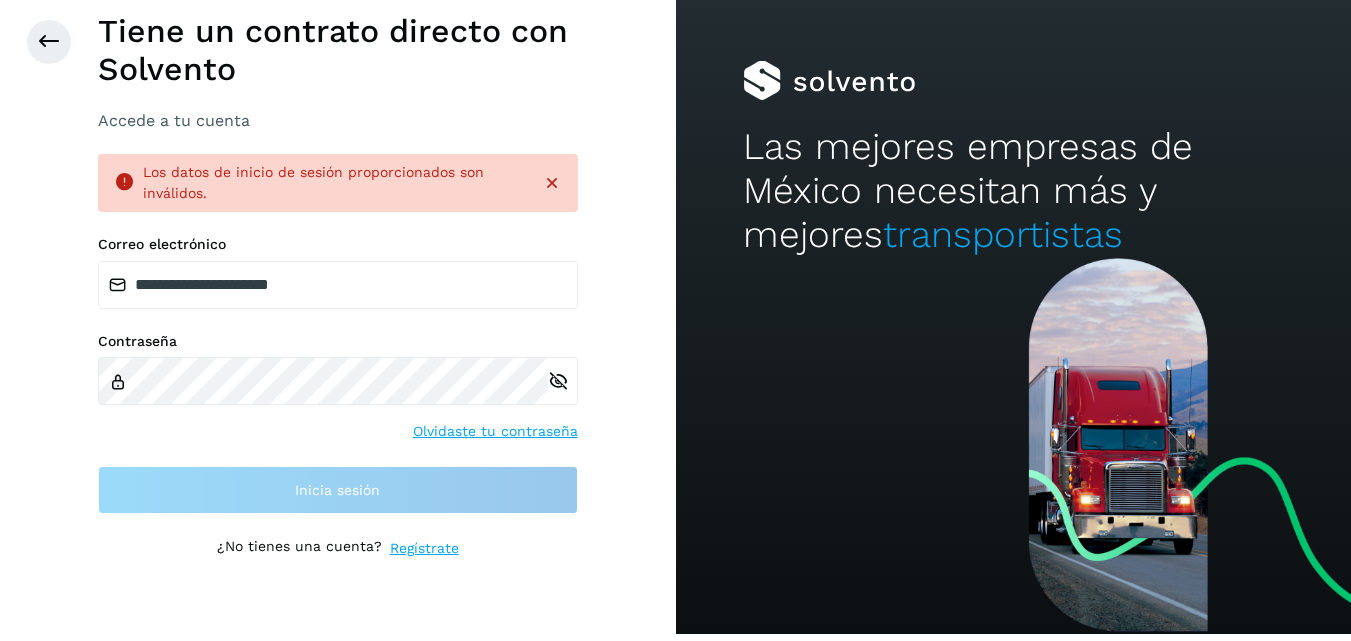 scroll, scrollTop: 0, scrollLeft: 0, axis: both 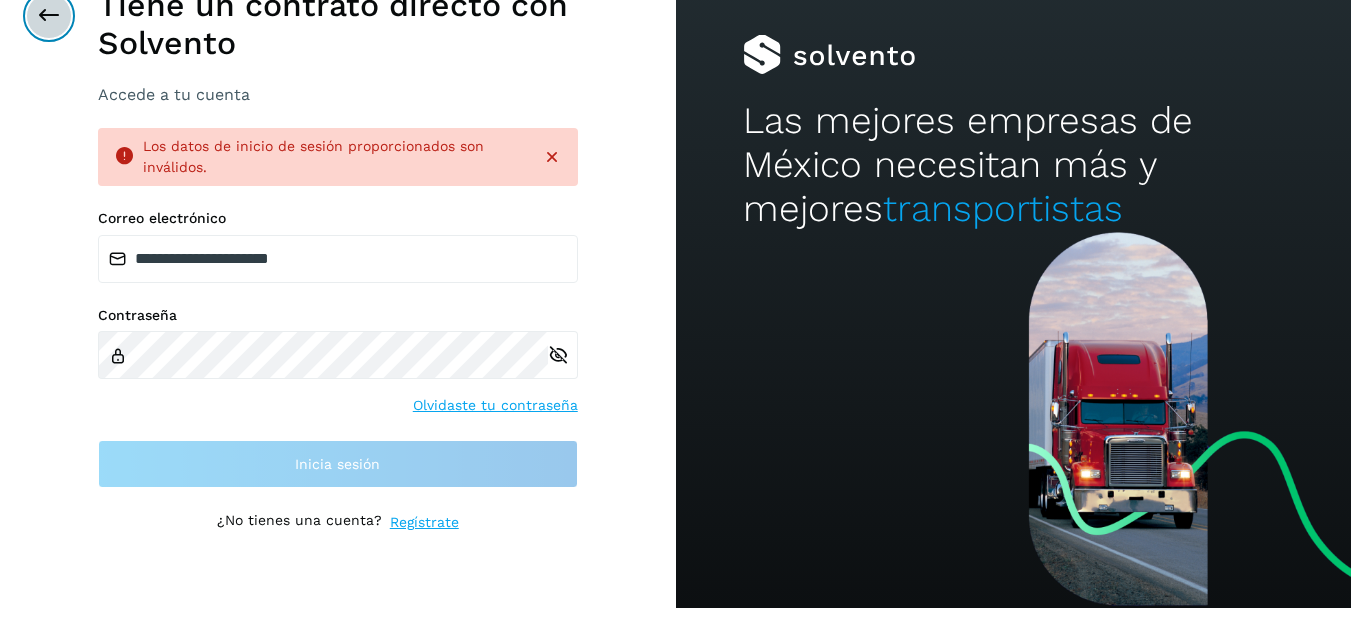 click at bounding box center [49, 16] 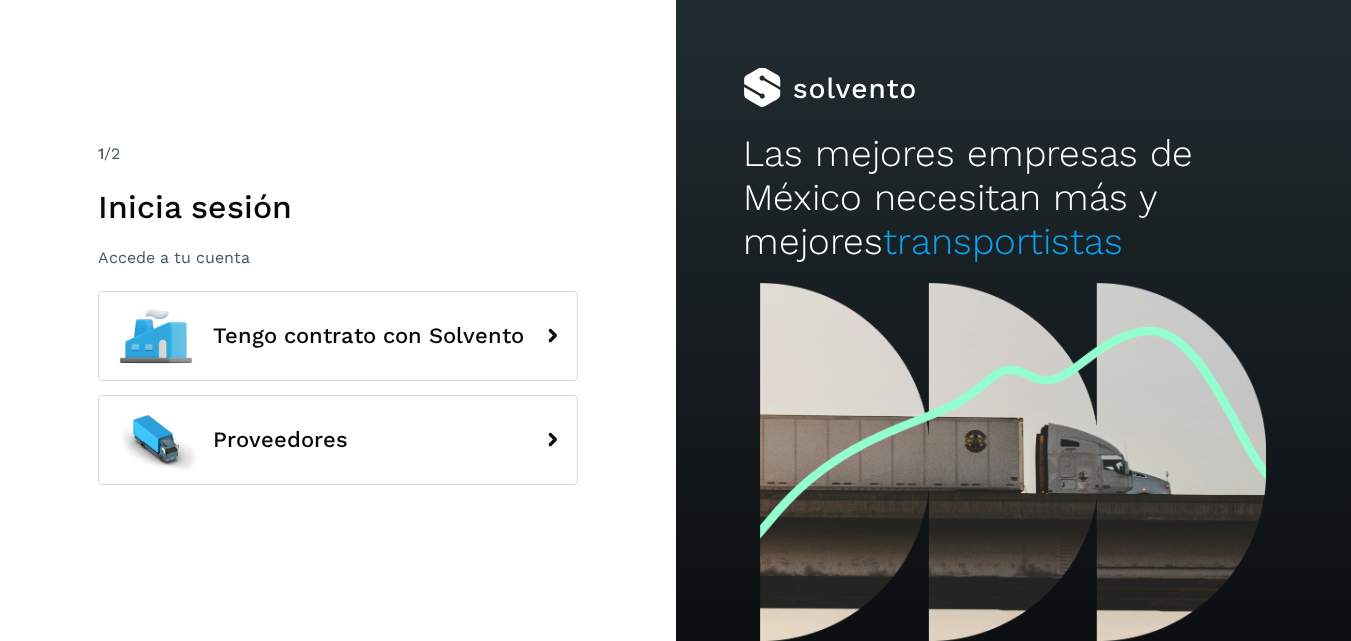 scroll, scrollTop: 0, scrollLeft: 0, axis: both 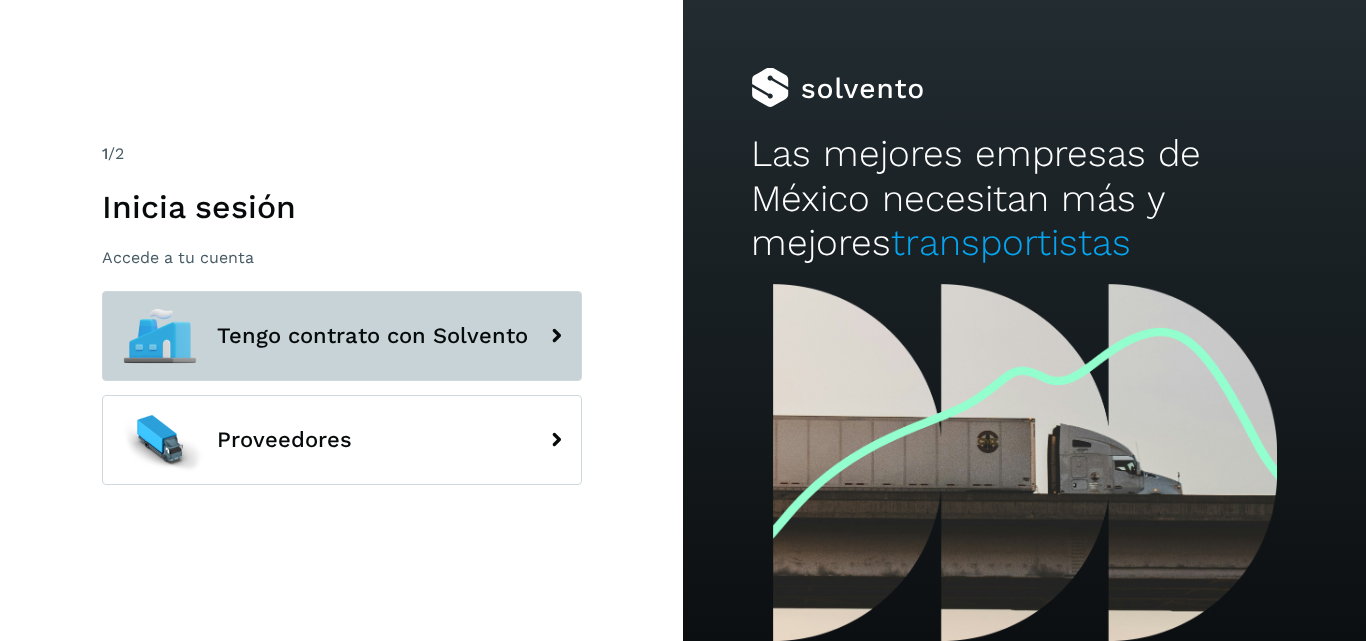 click on "Tengo contrato con Solvento" 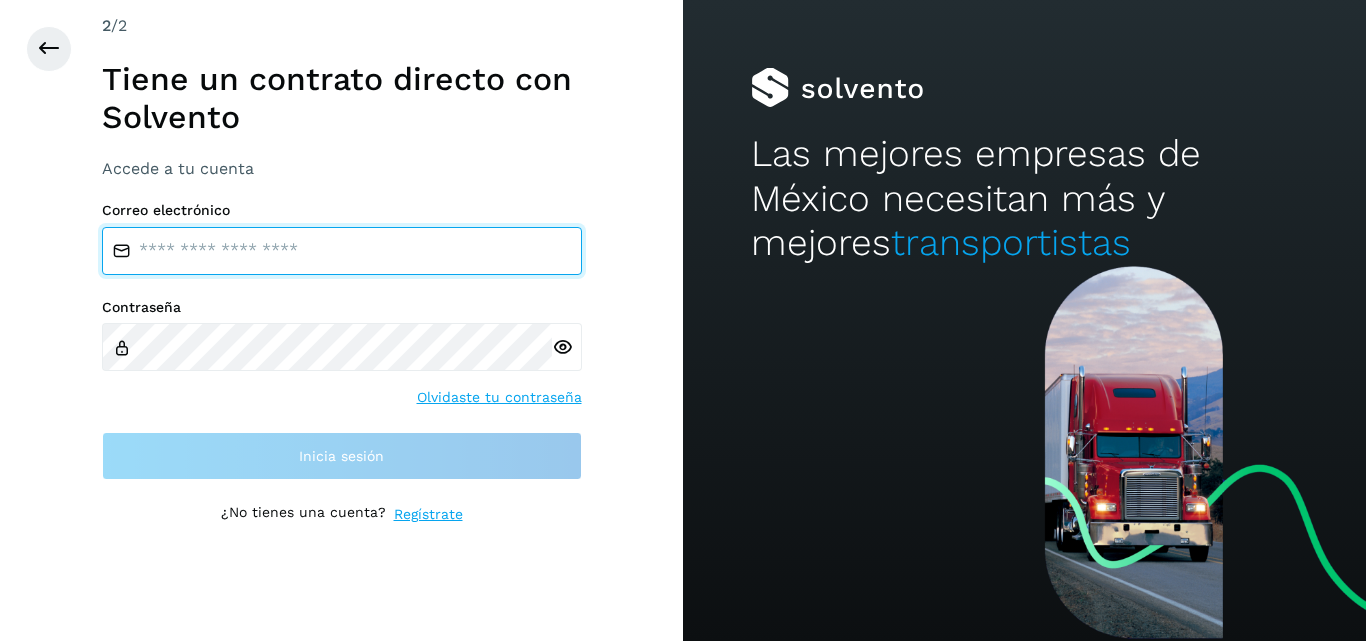 click at bounding box center [342, 251] 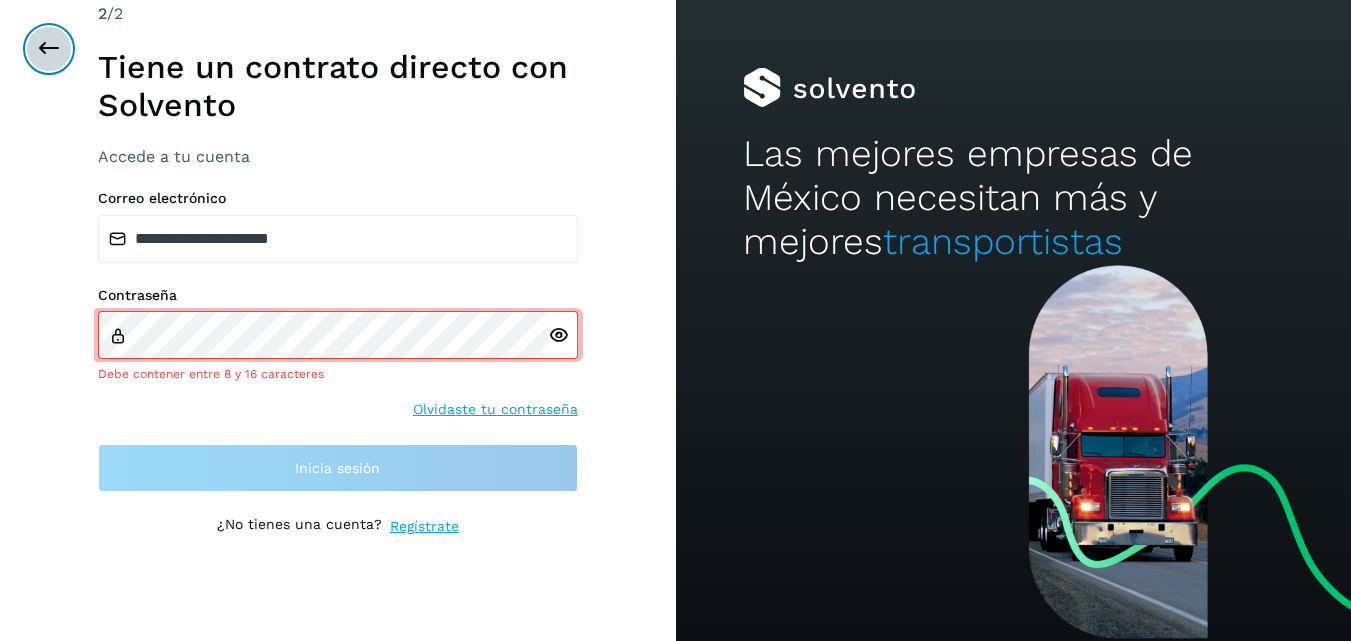 click at bounding box center [49, 49] 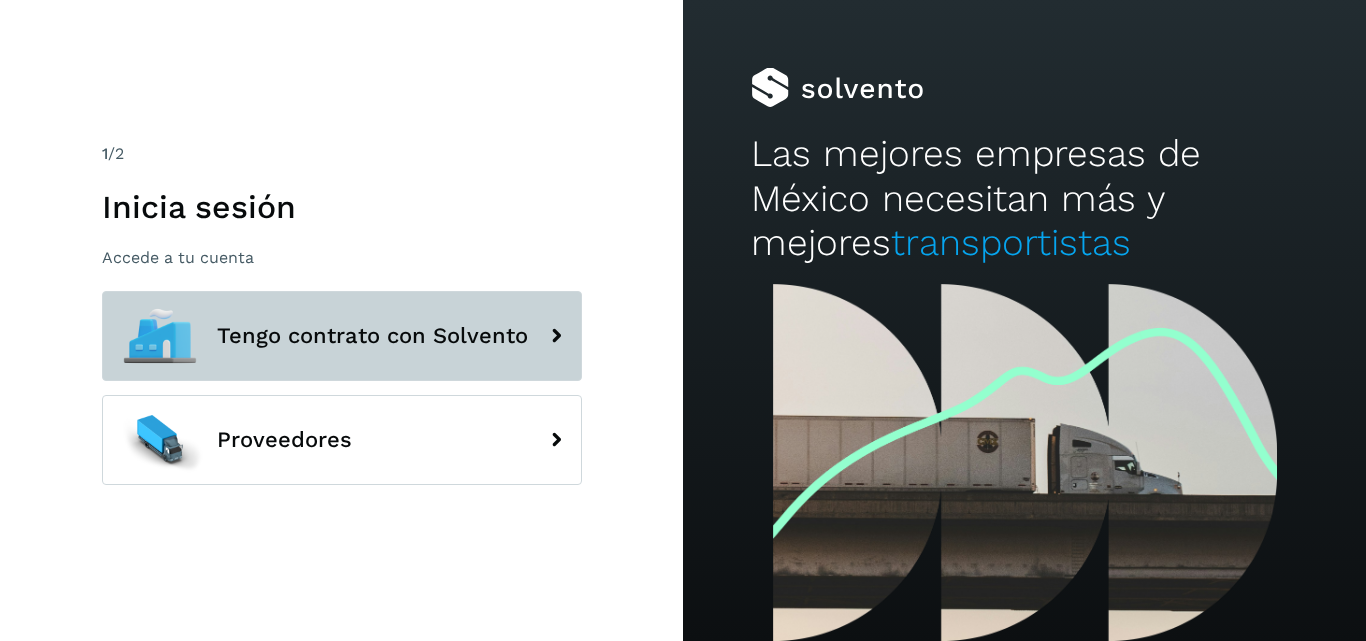 click on "Tengo contrato con Solvento" 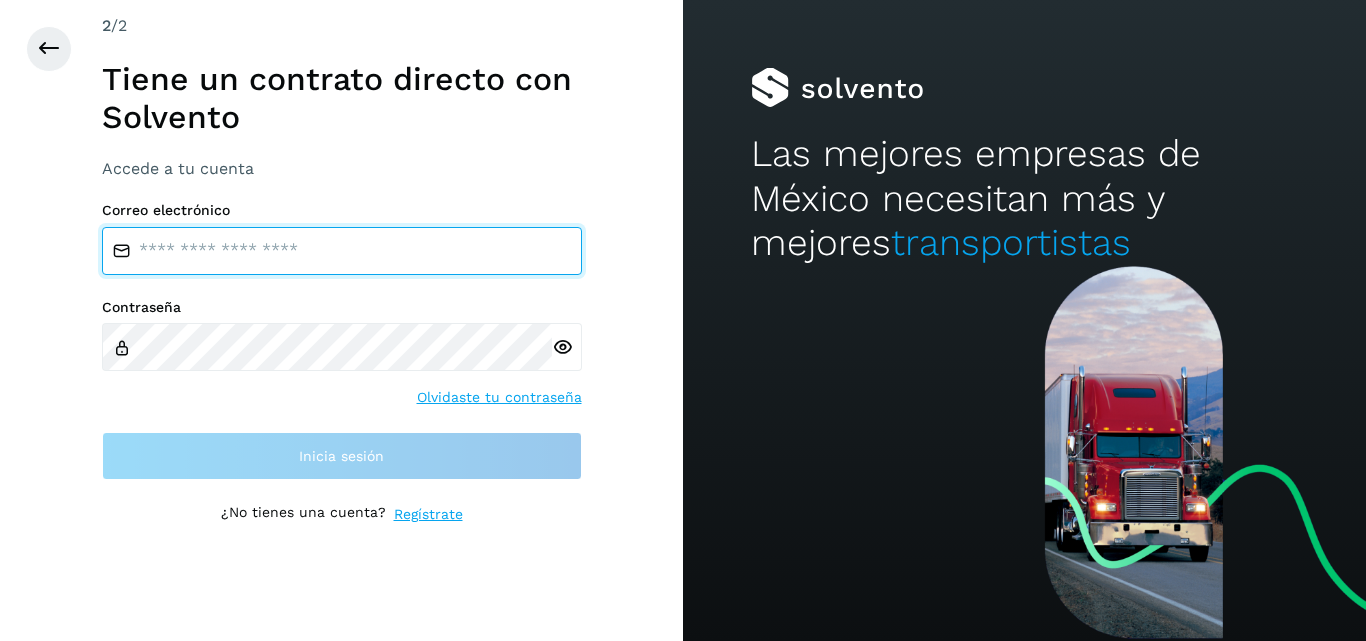click at bounding box center (342, 251) 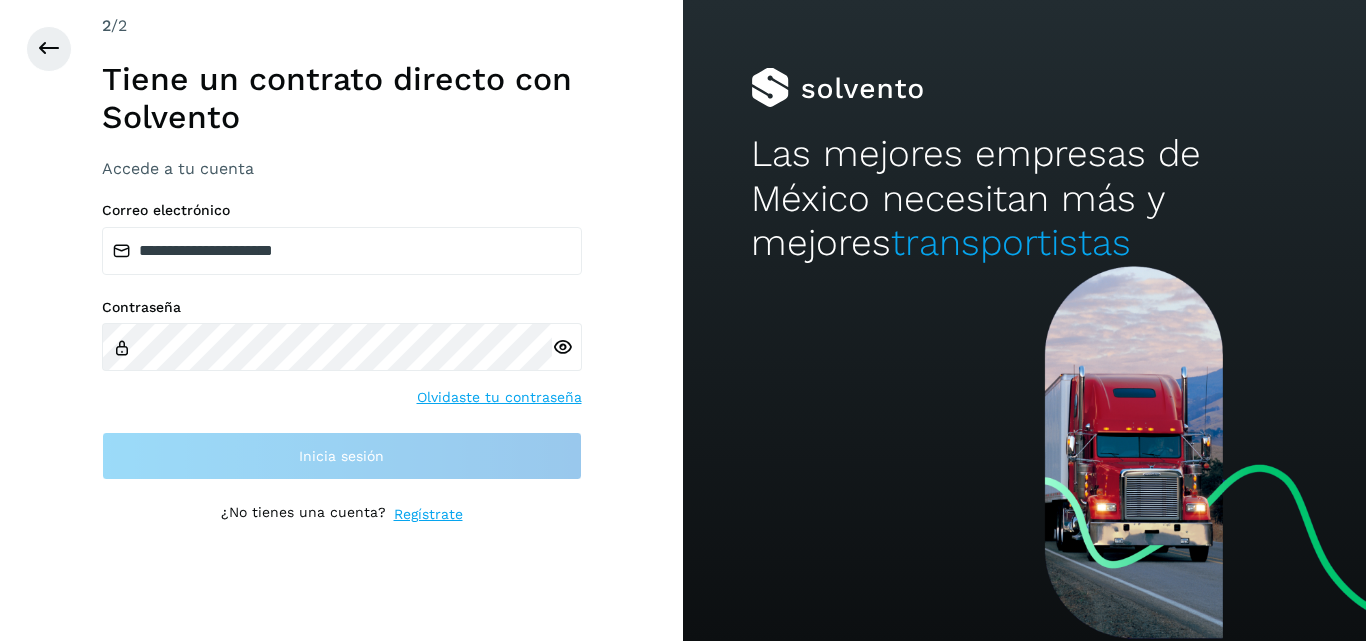 click at bounding box center (567, 347) 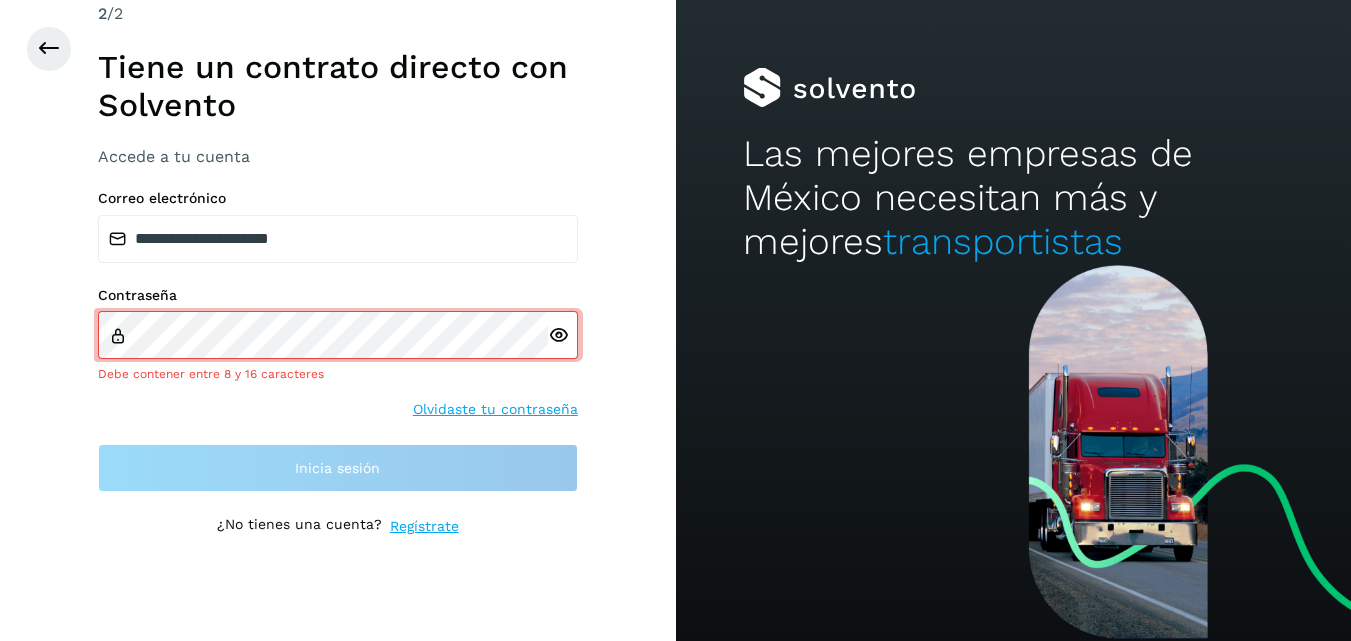 click at bounding box center [558, 335] 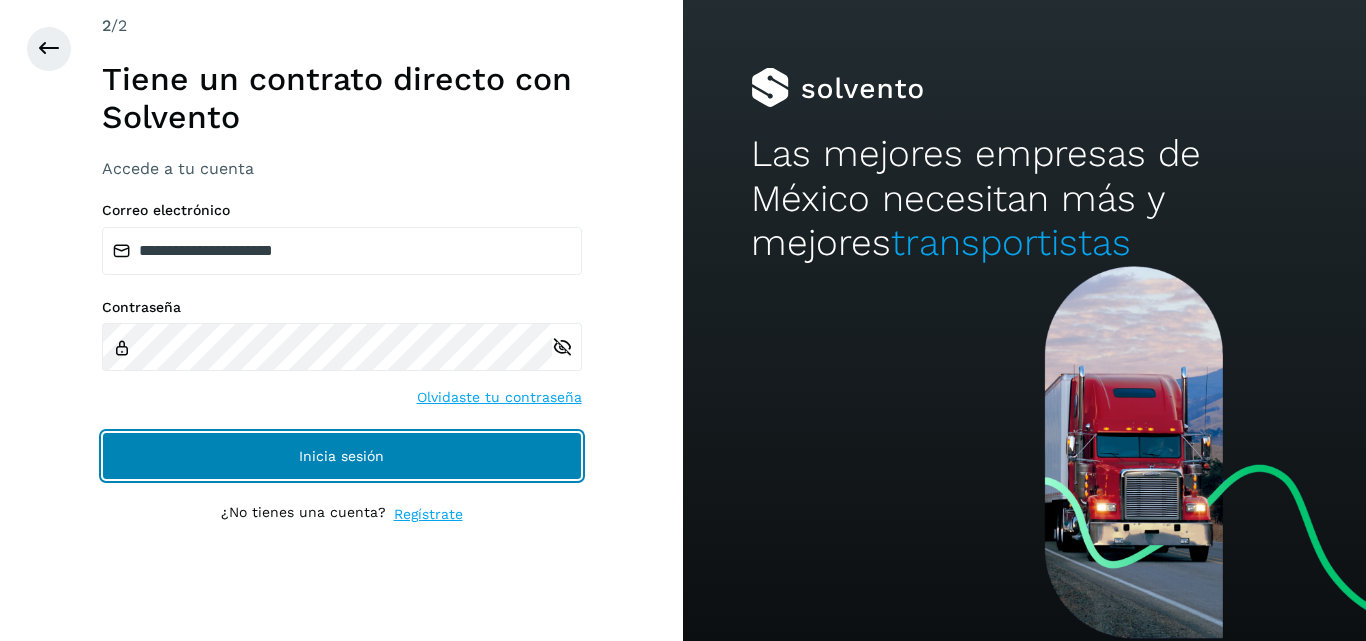 click on "Inicia sesión" at bounding box center [342, 456] 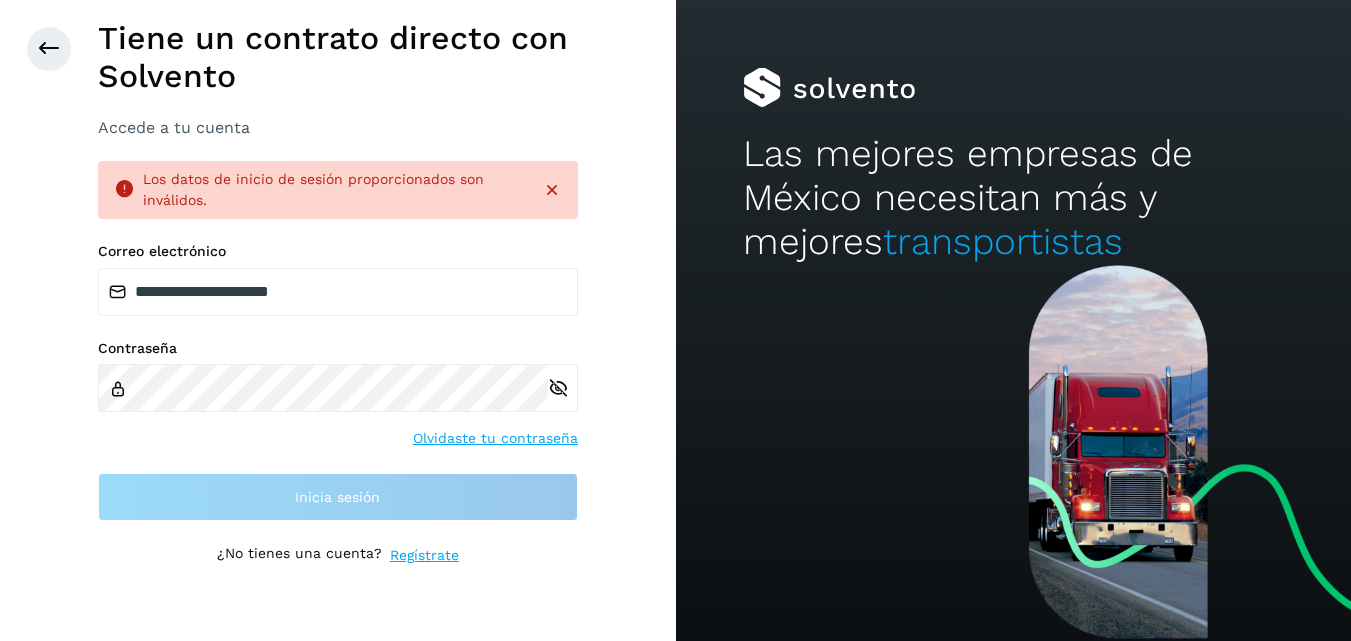 scroll, scrollTop: 10, scrollLeft: 0, axis: vertical 